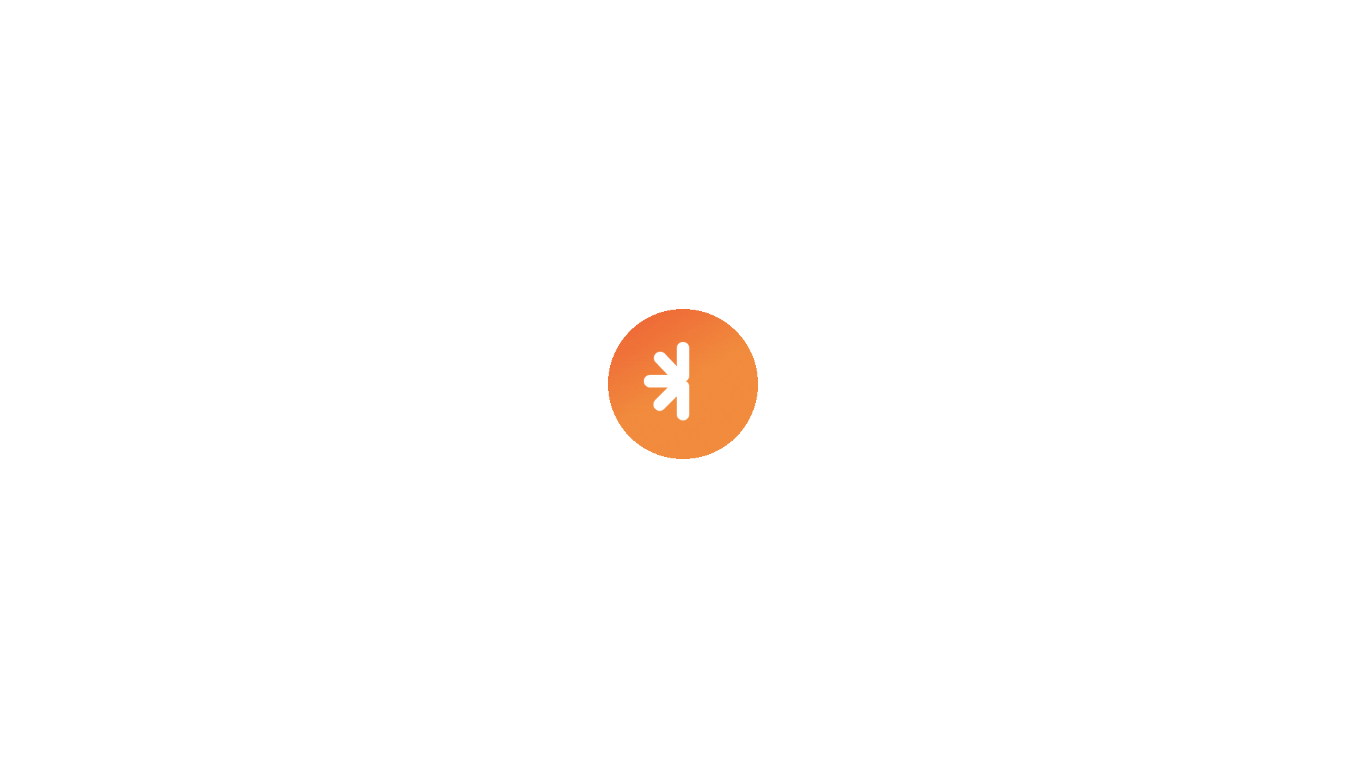 scroll, scrollTop: 0, scrollLeft: 0, axis: both 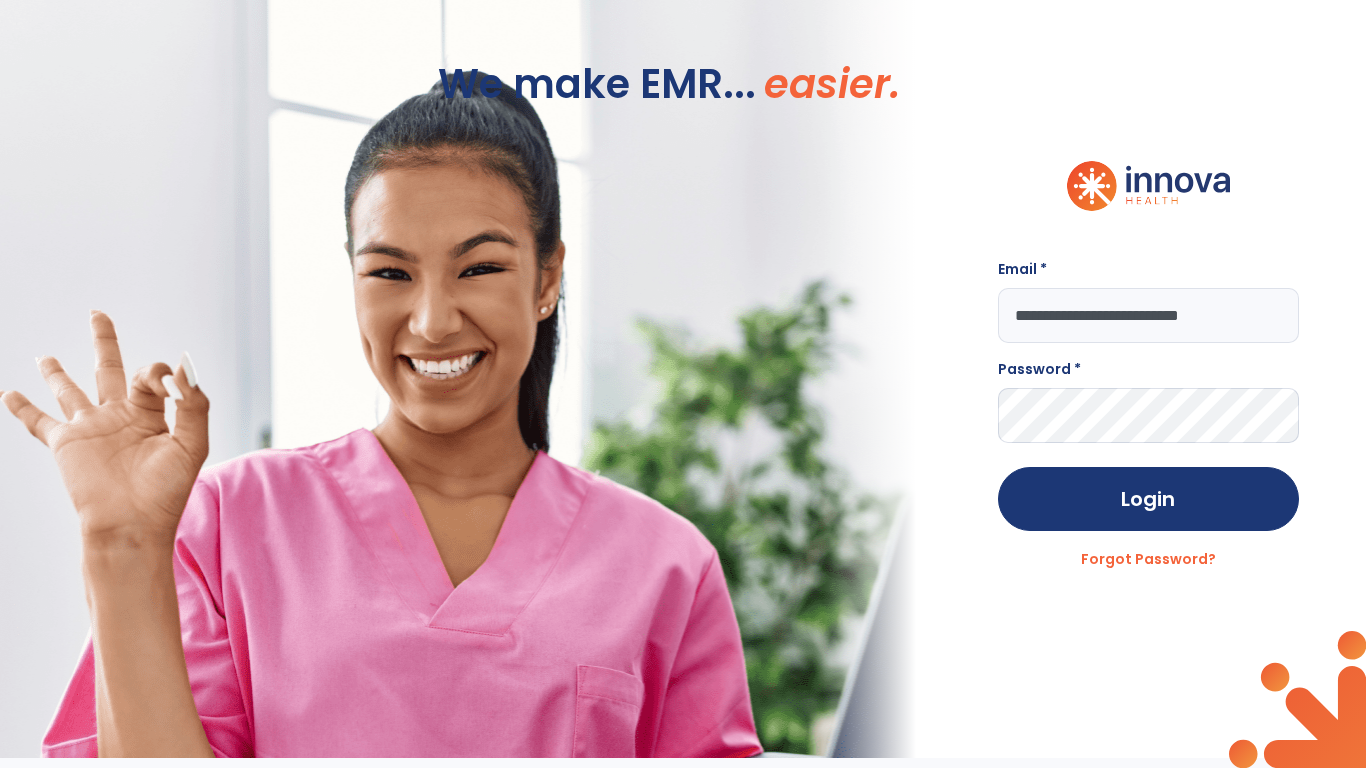 type on "**********" 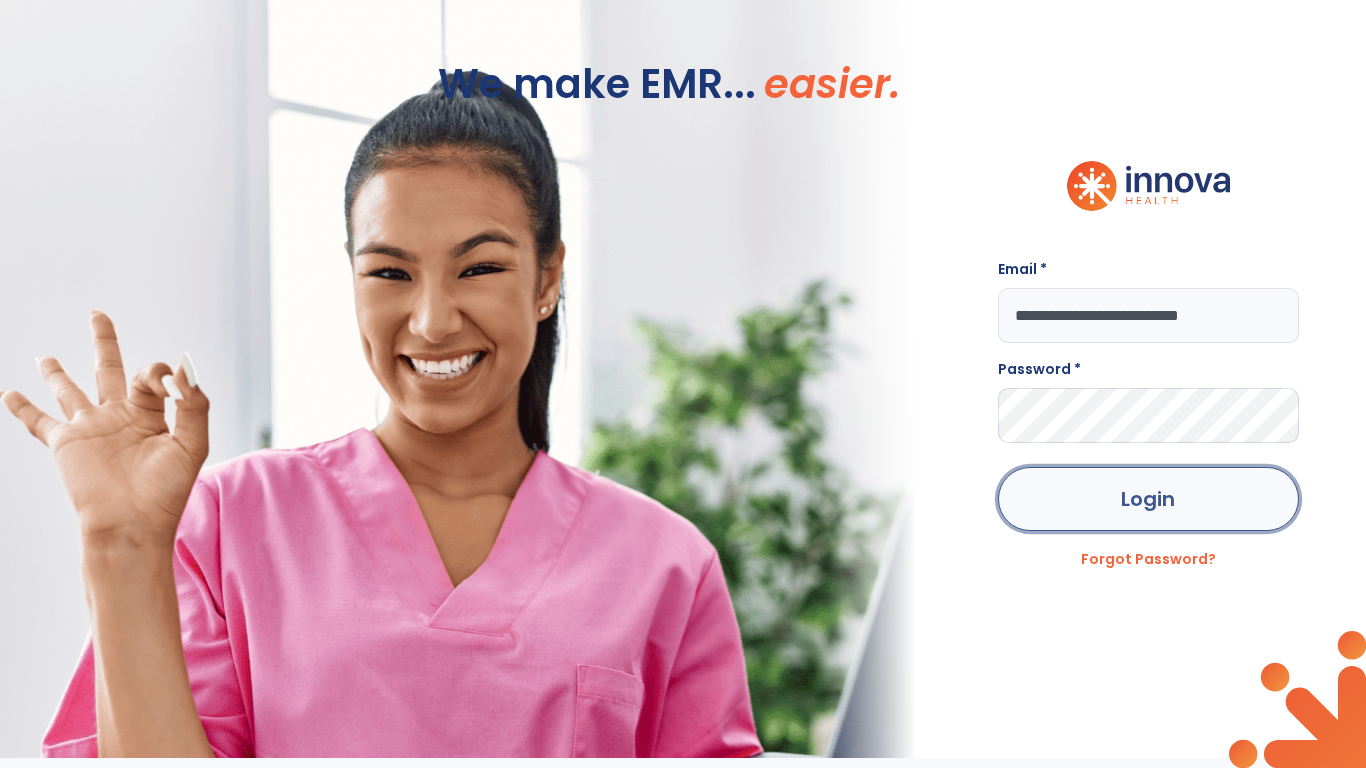 click on "Login" 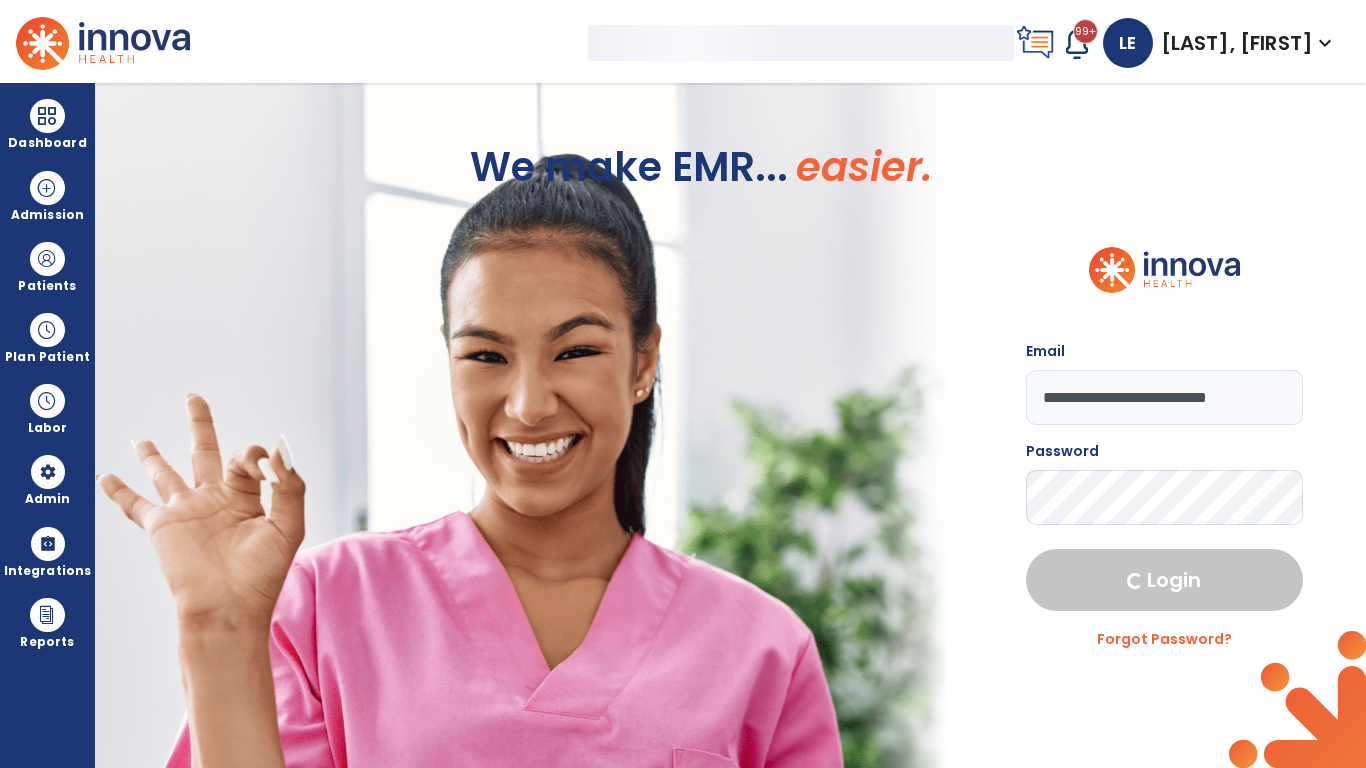 select on "***" 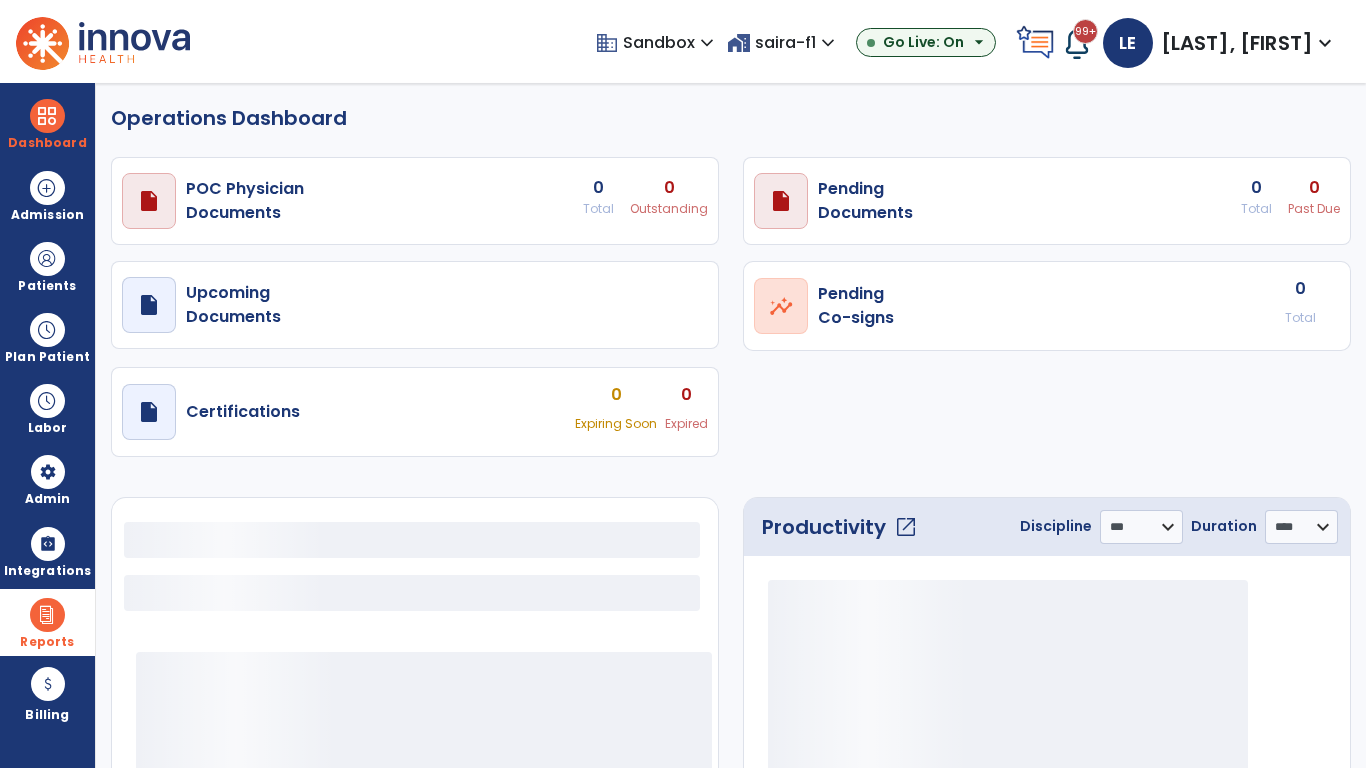 click at bounding box center [47, 615] 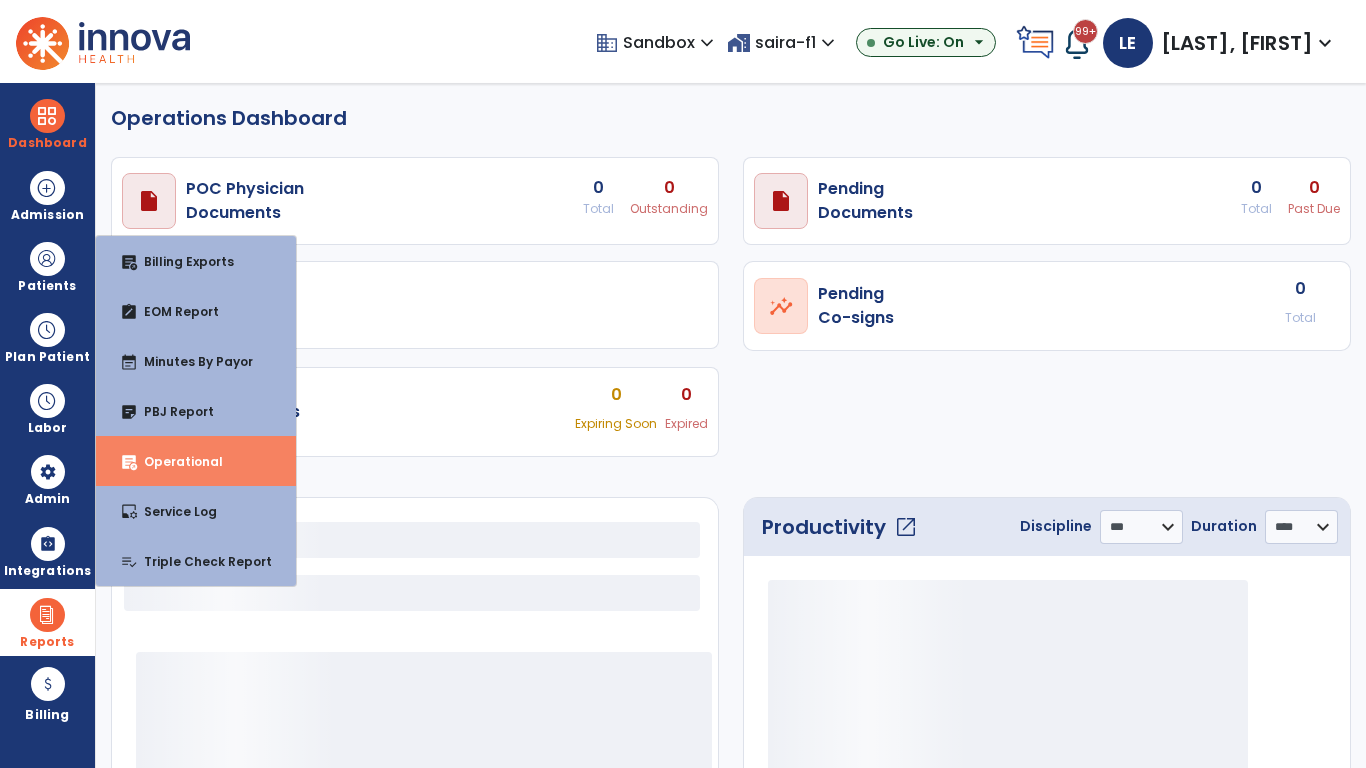 click on "Operational" at bounding box center (175, 461) 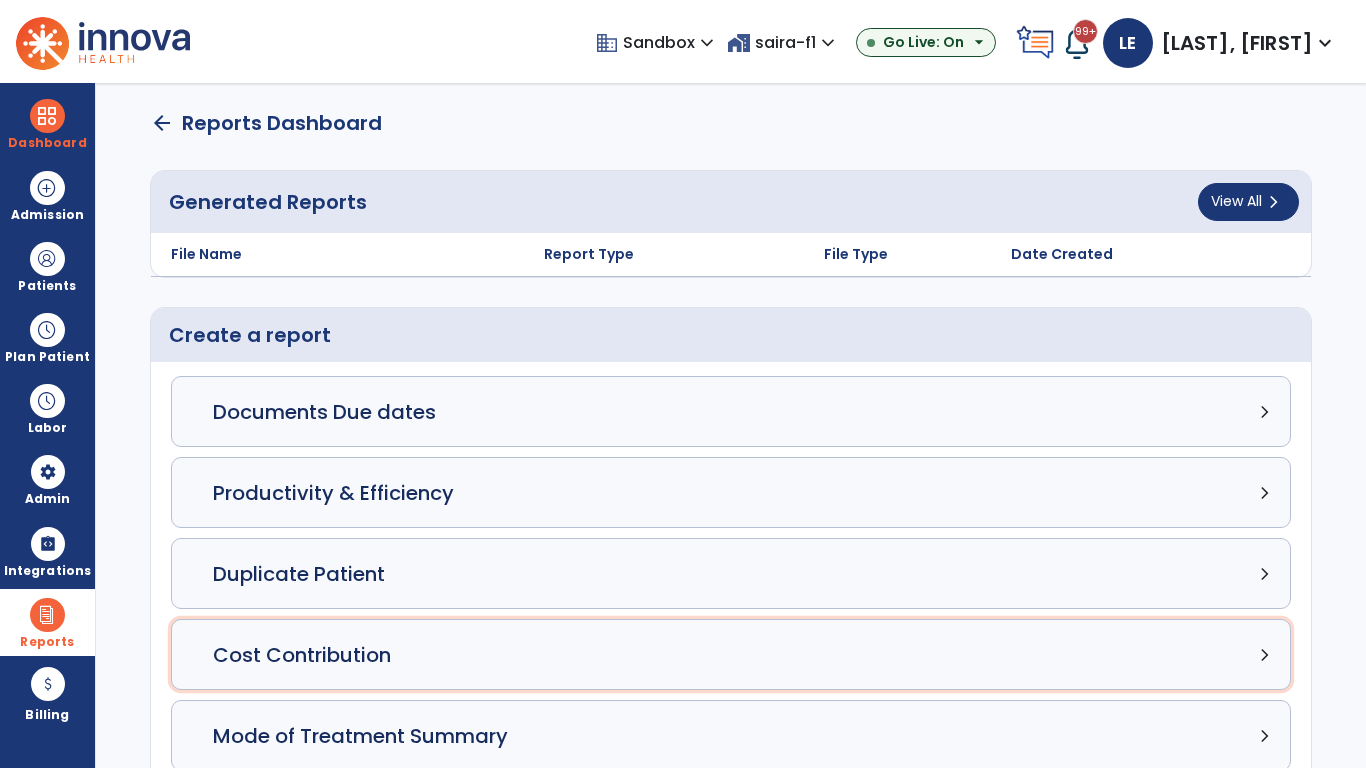 click on "Cost Contribution chevron_right" 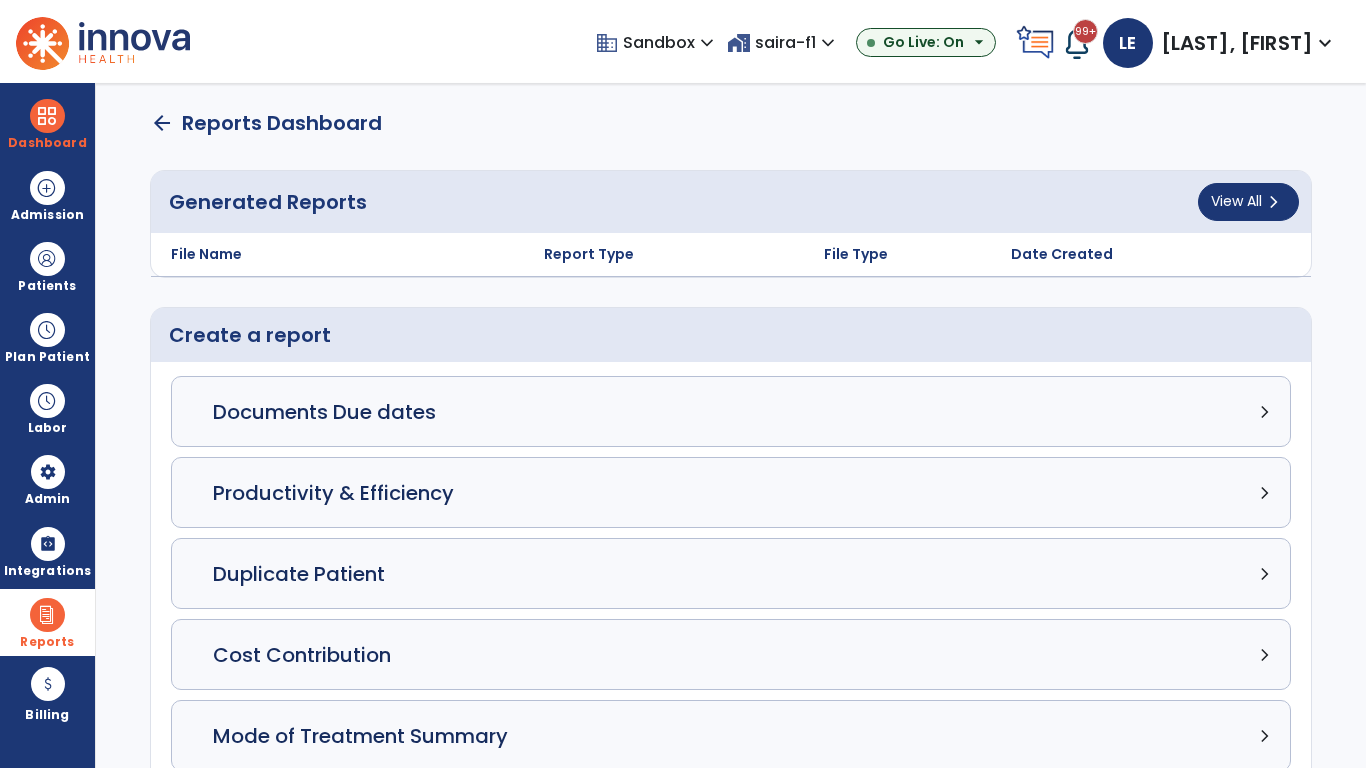 select on "*****" 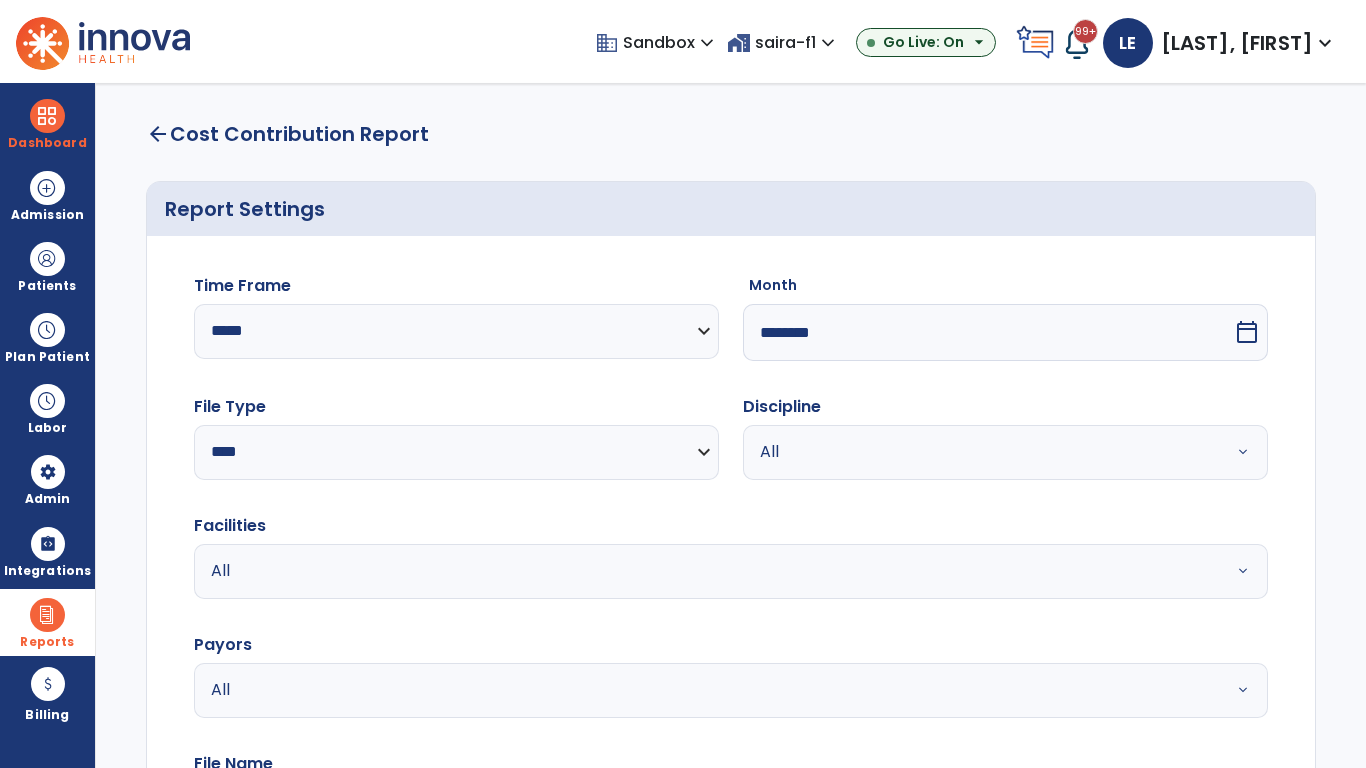 select on "*****" 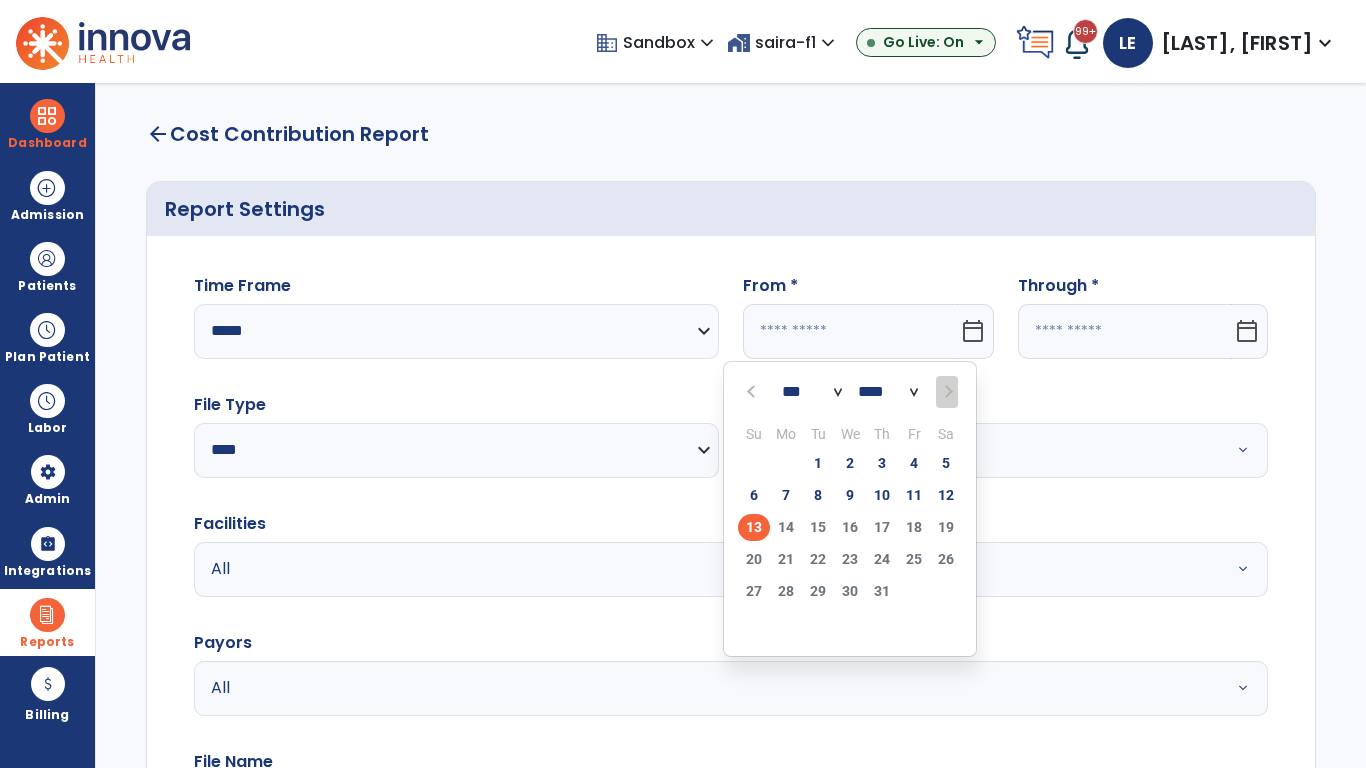 select on "****" 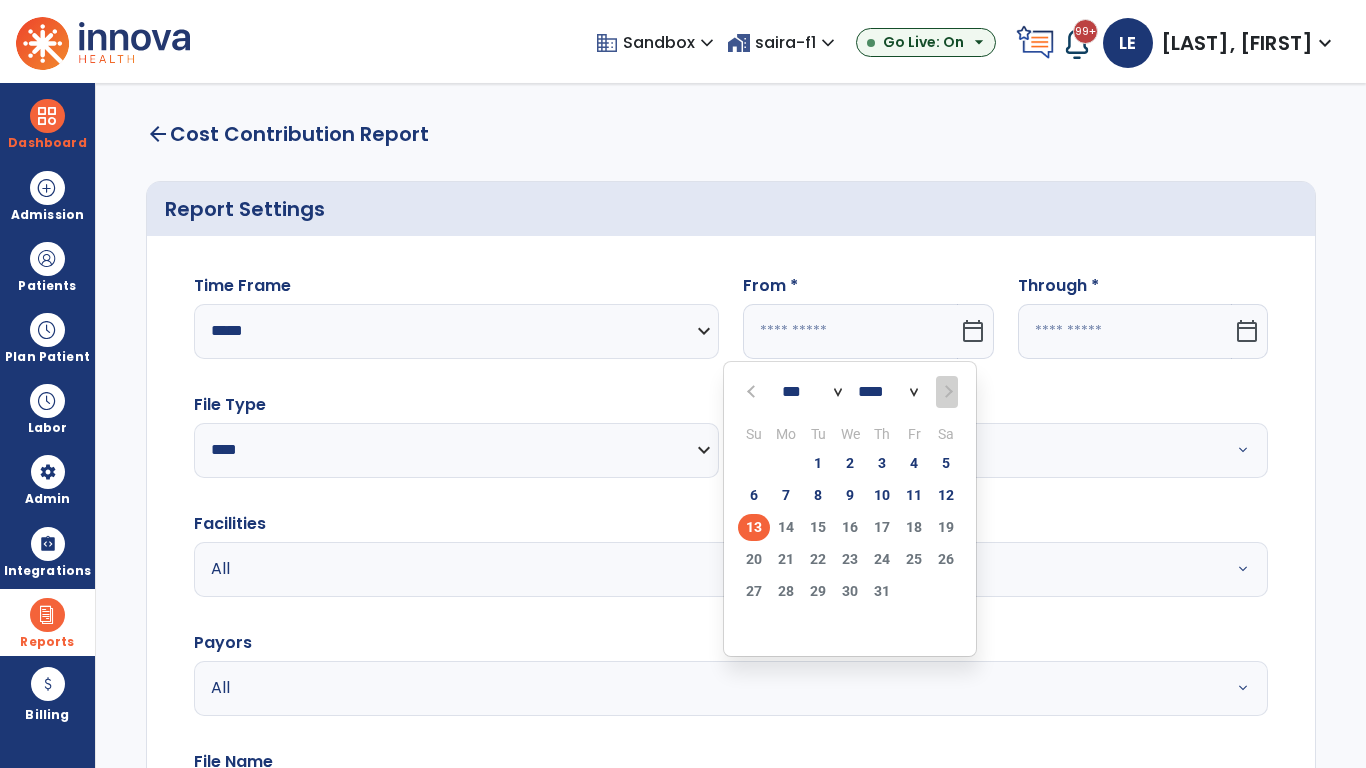 select on "**" 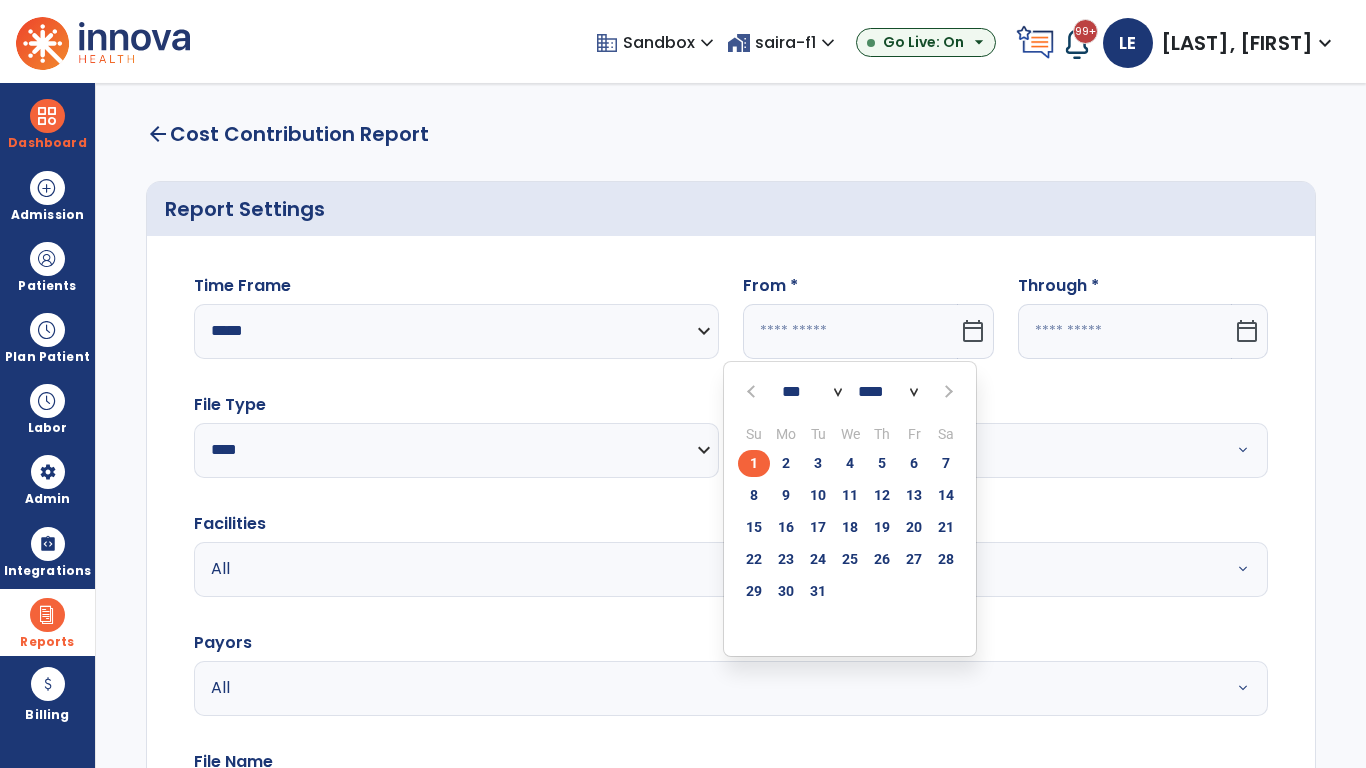 click on "1" 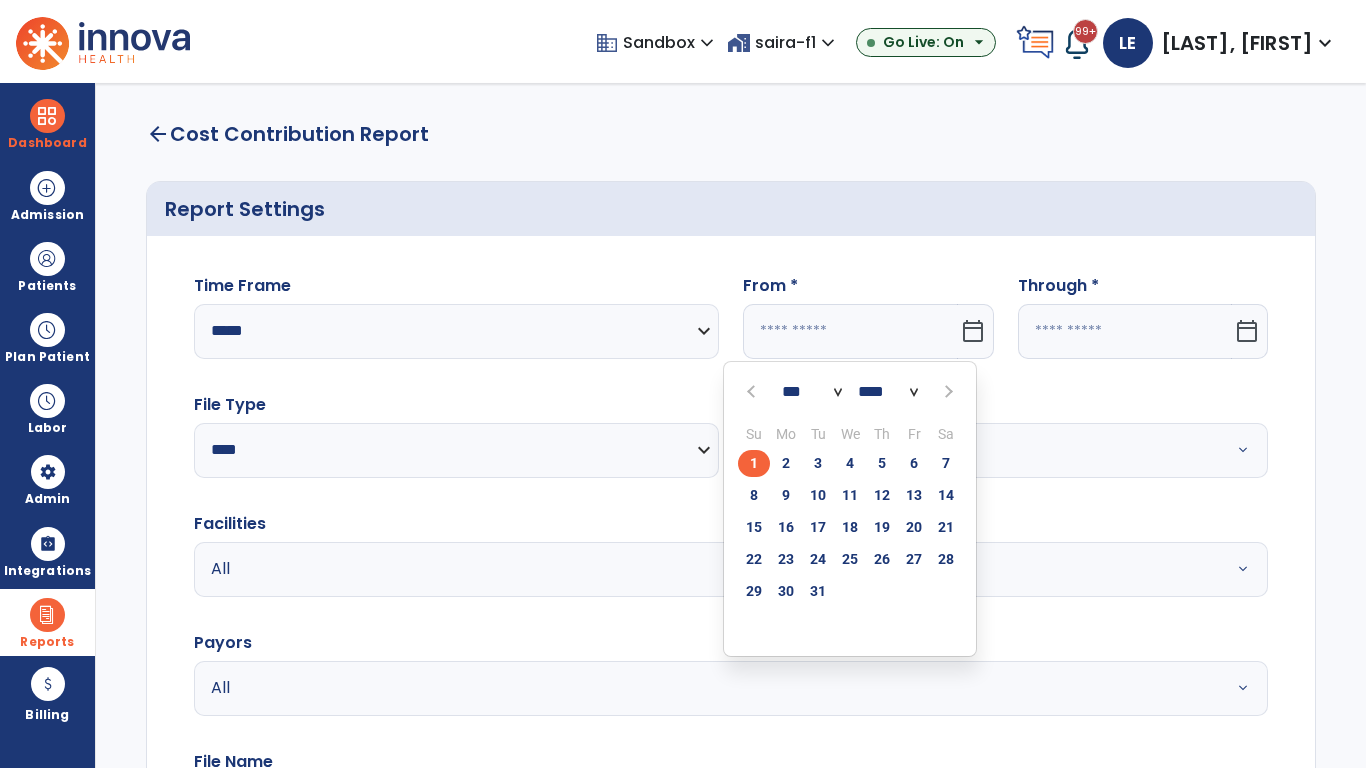 type on "**********" 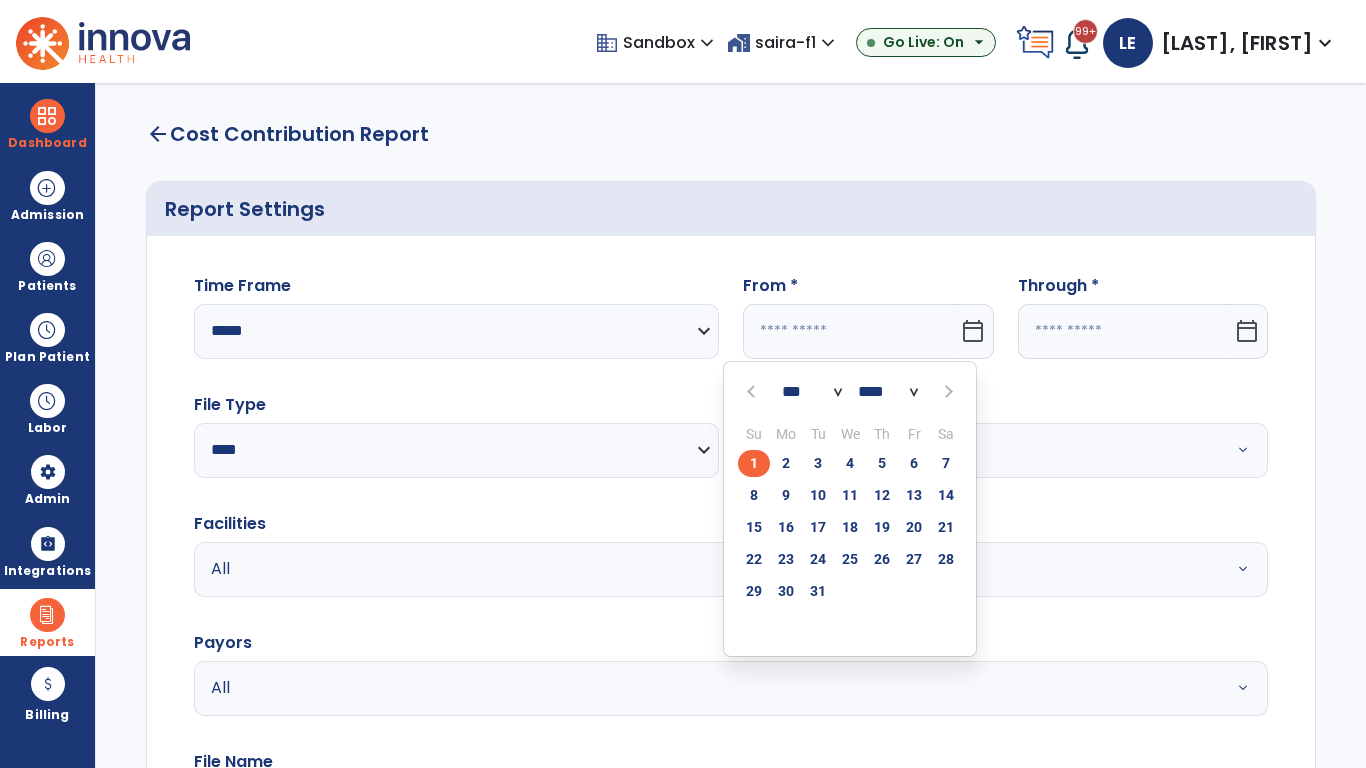 type on "*********" 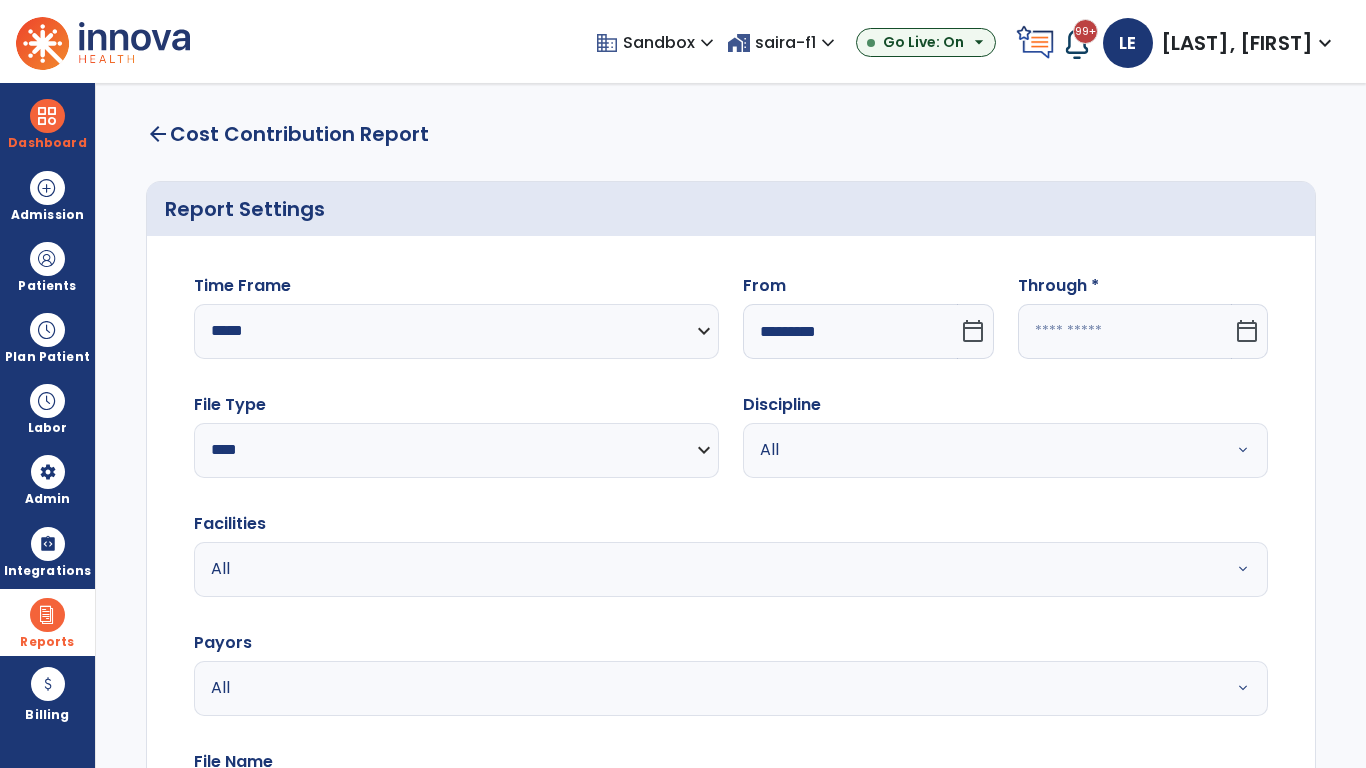 click 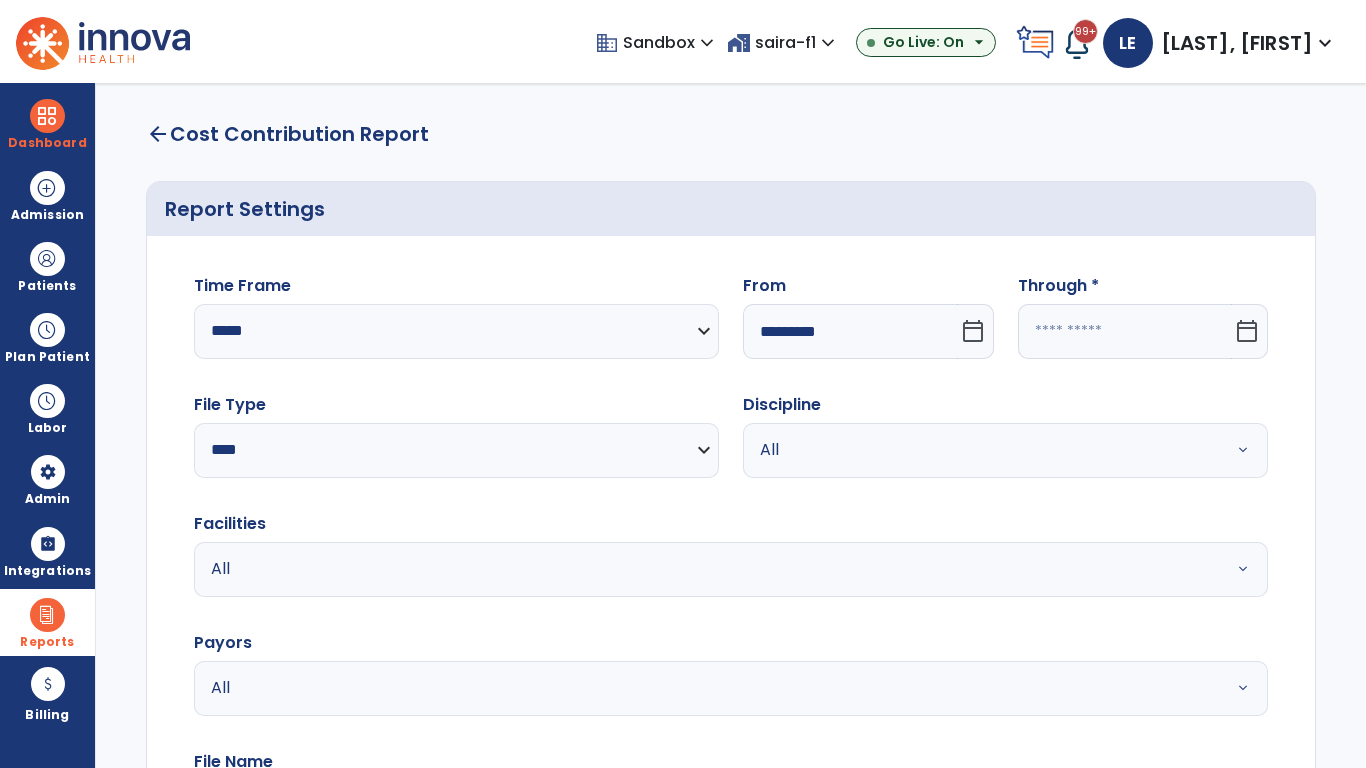 select on "*" 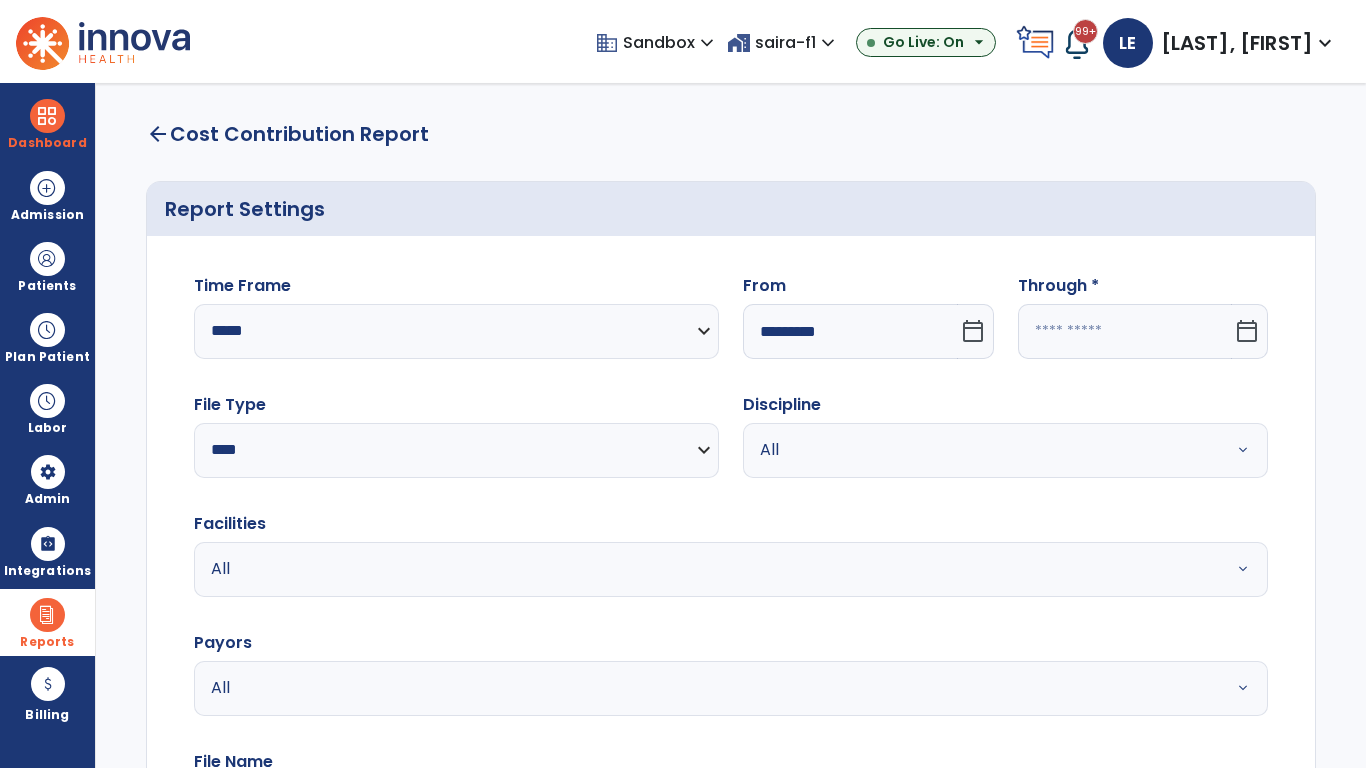 select on "****" 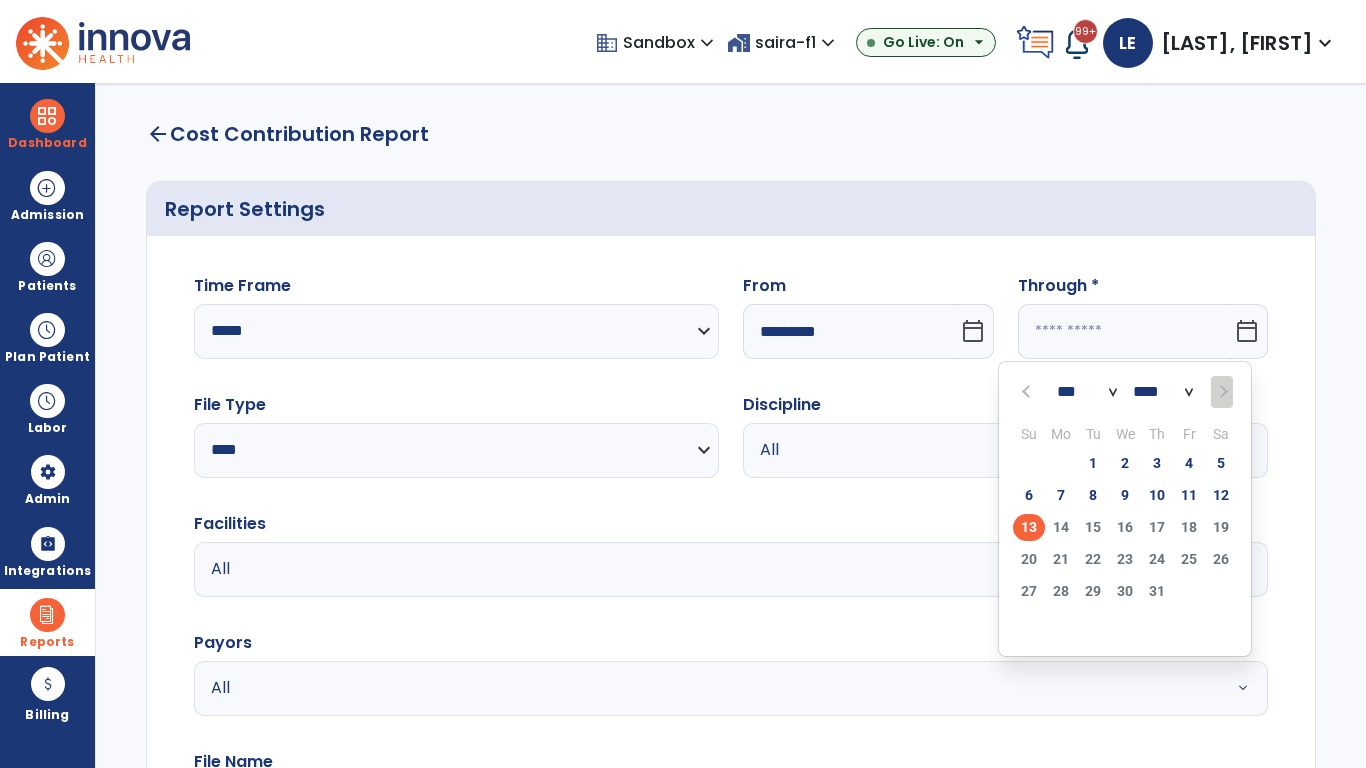 select on "*" 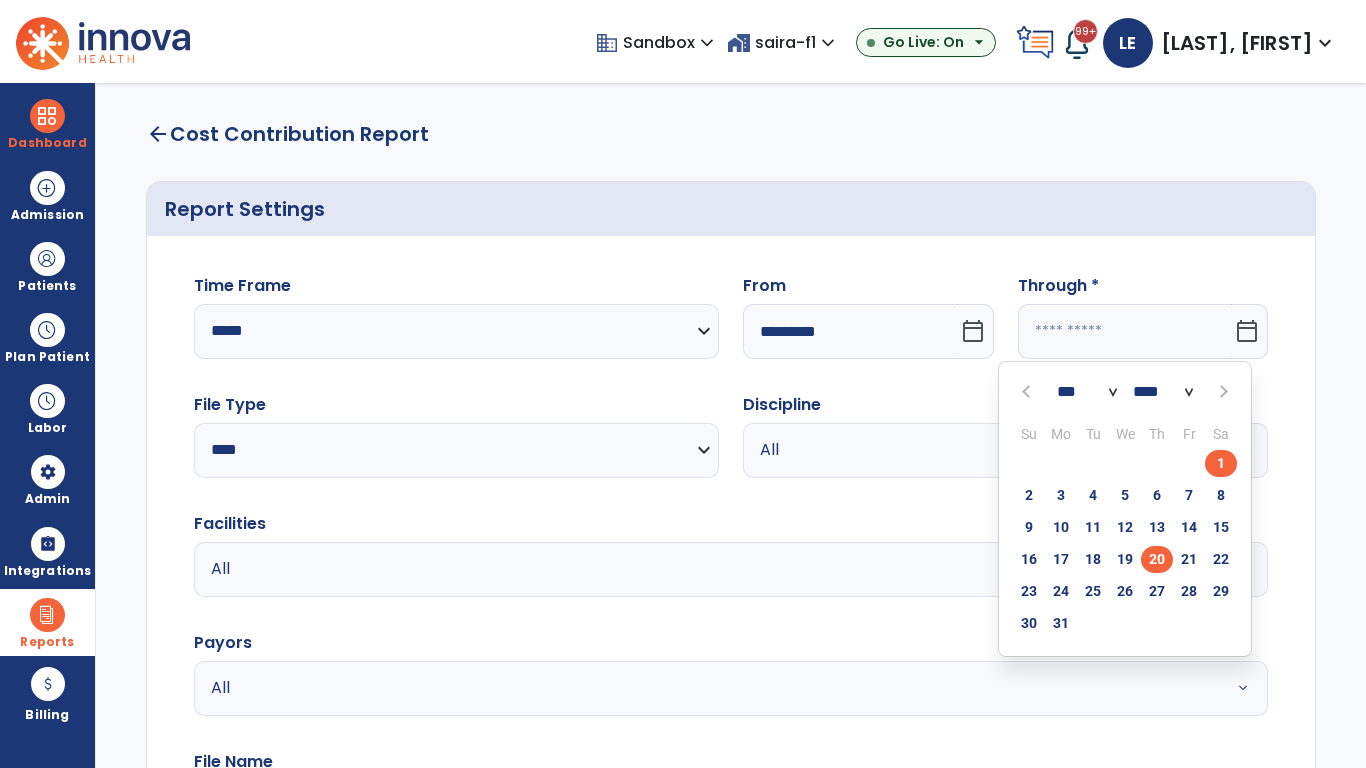 click on "20" 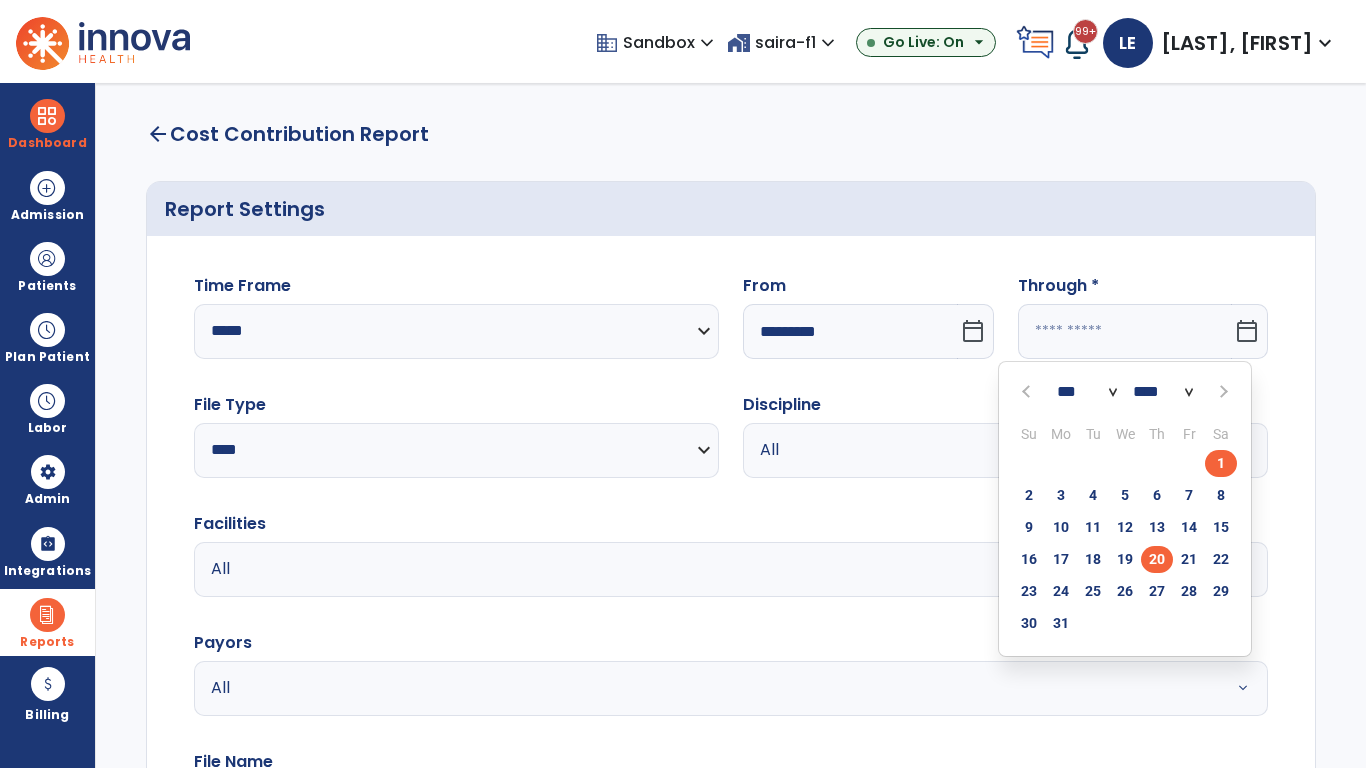 type on "**********" 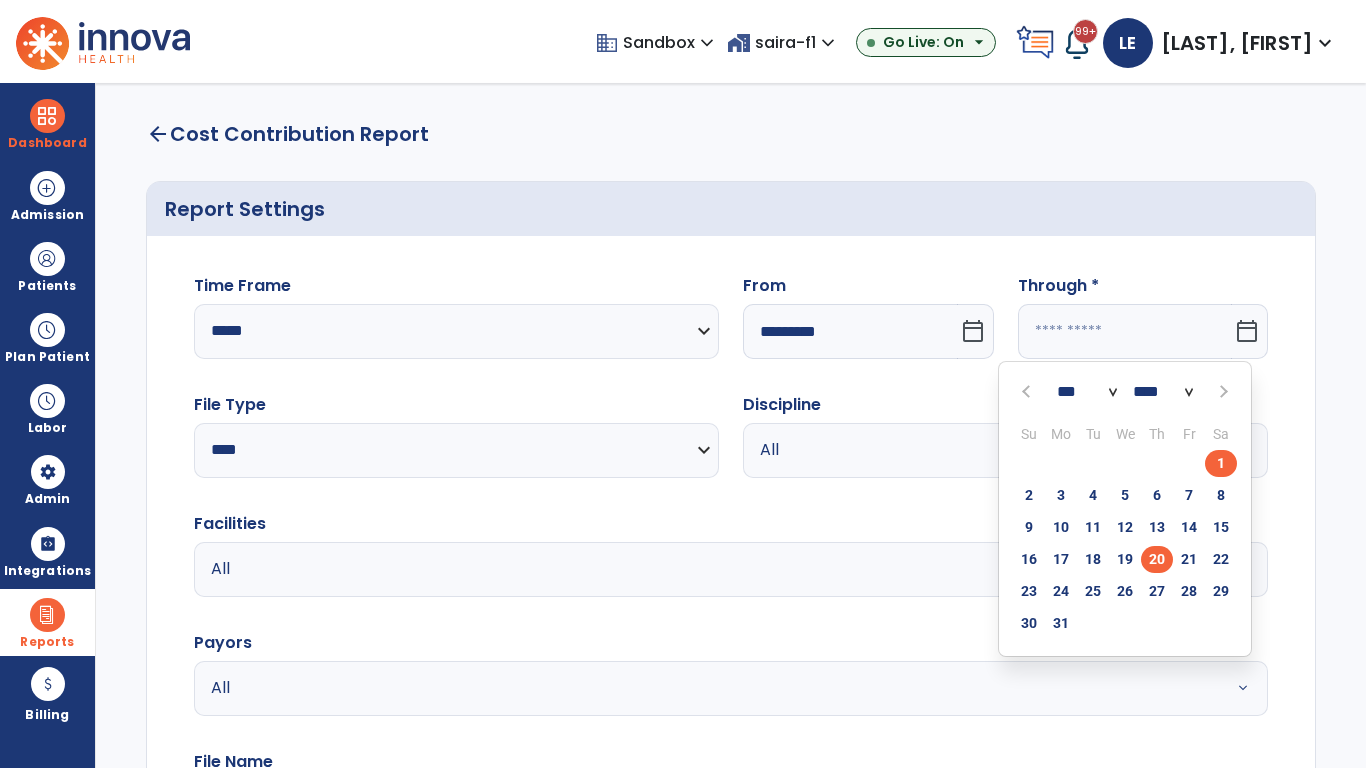 type on "*********" 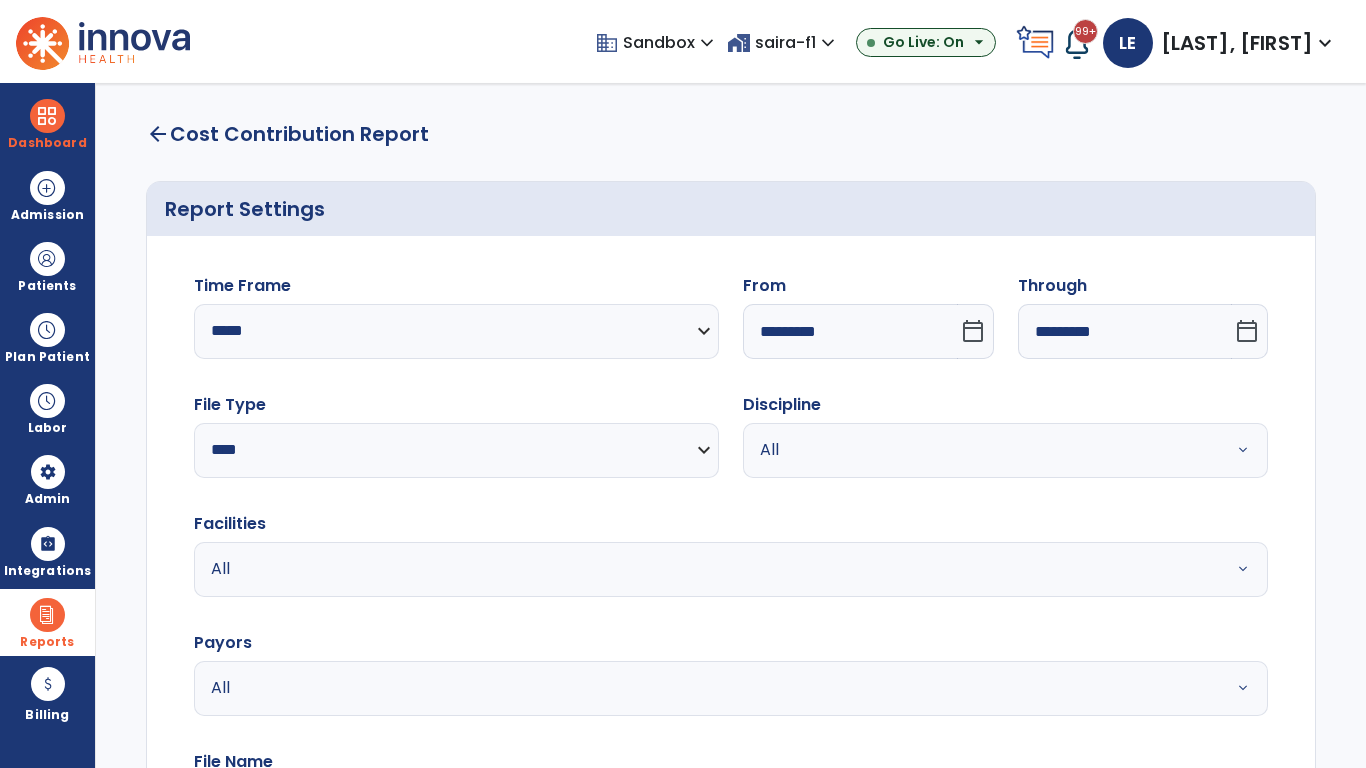 click on "All" at bounding box center (981, 450) 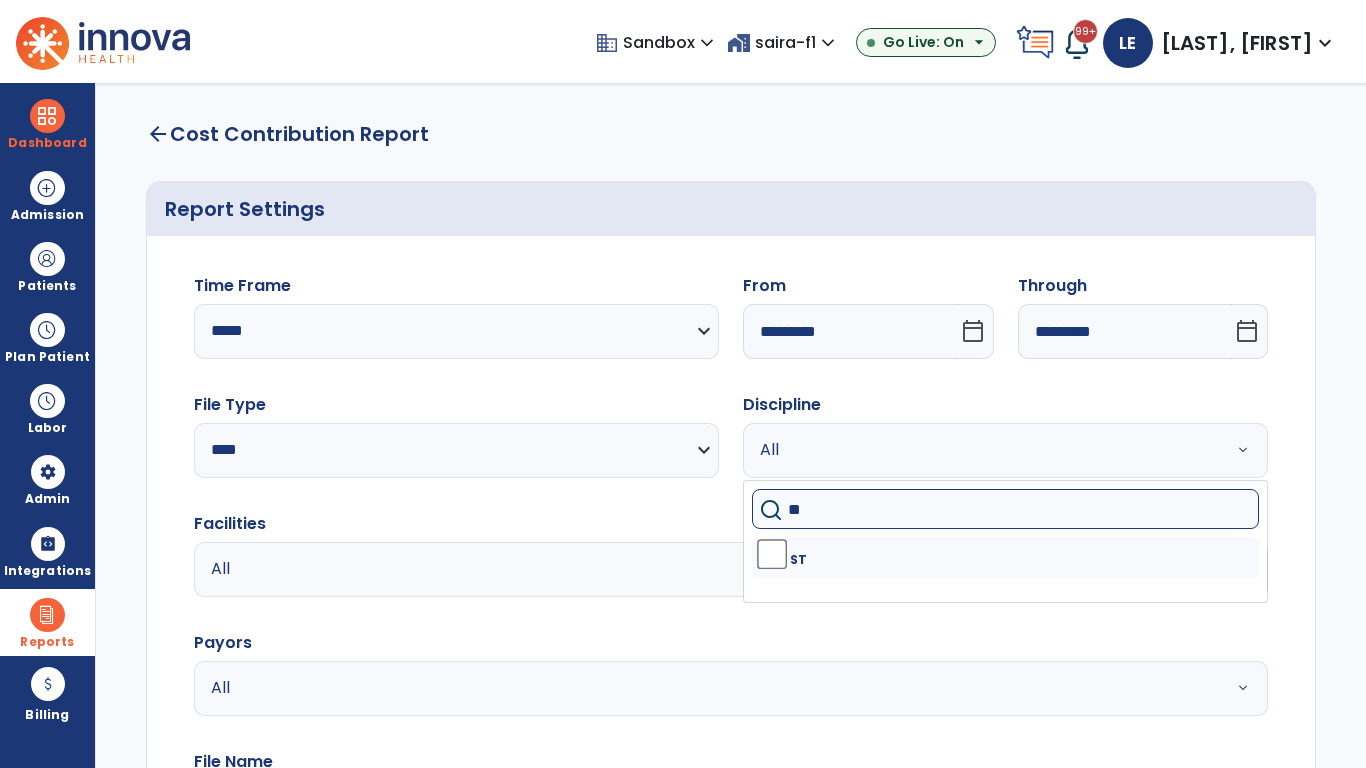 type on "**" 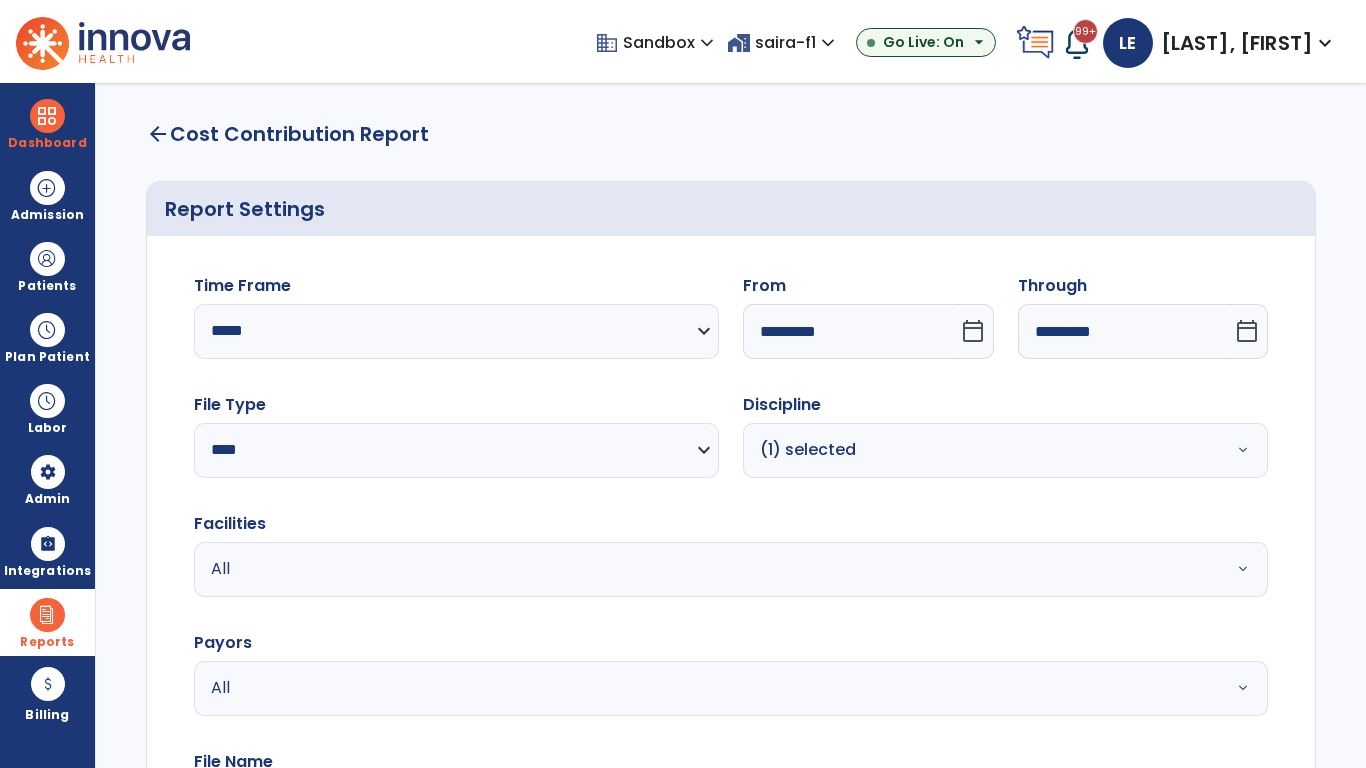 scroll, scrollTop: 51, scrollLeft: 0, axis: vertical 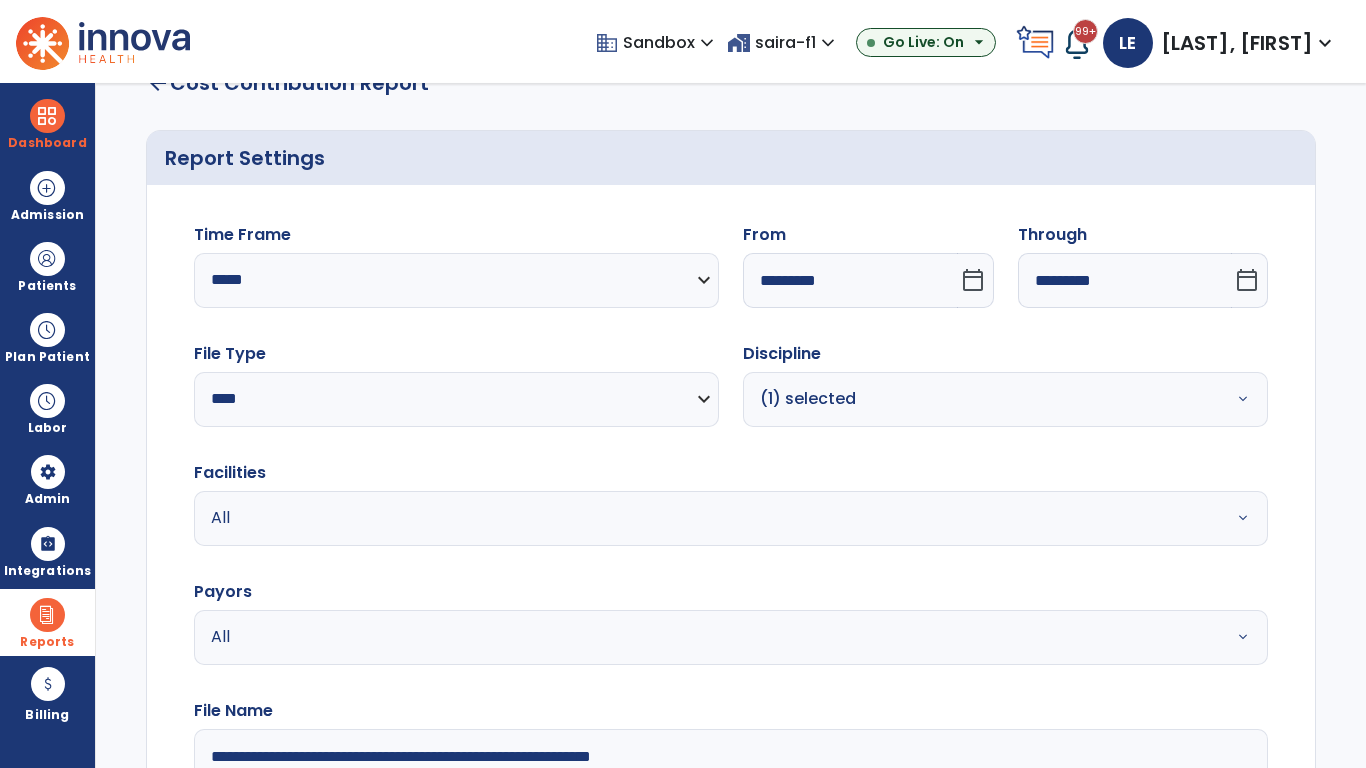 type on "**********" 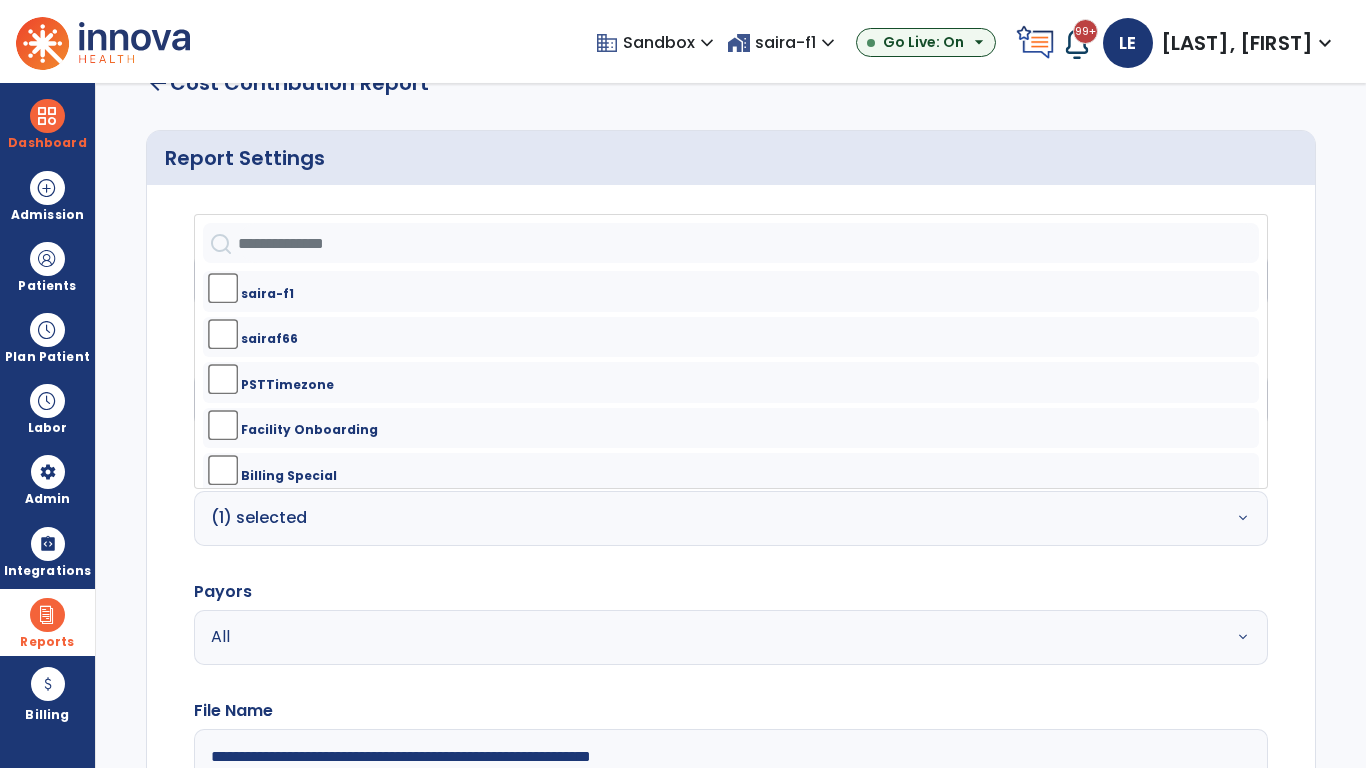 click on "All" at bounding box center [679, 637] 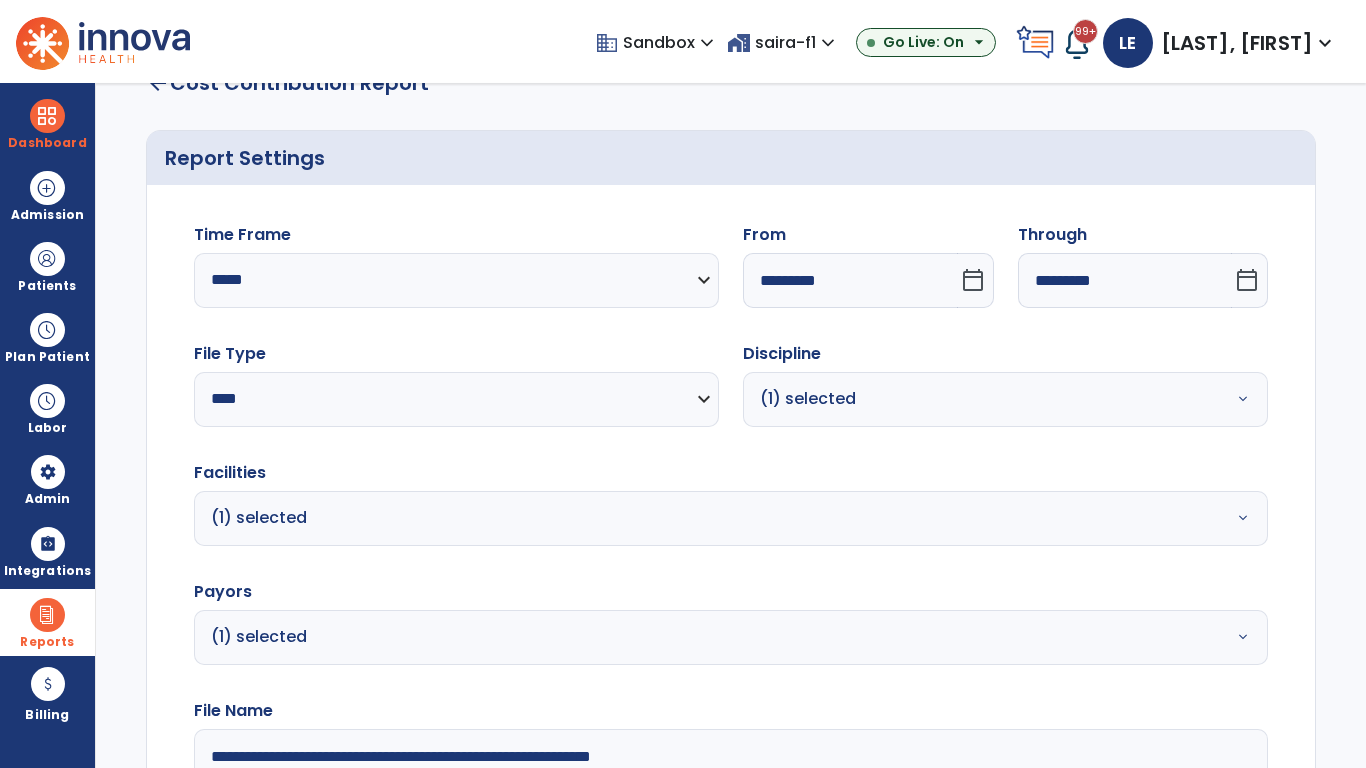 click on "Generate Report" 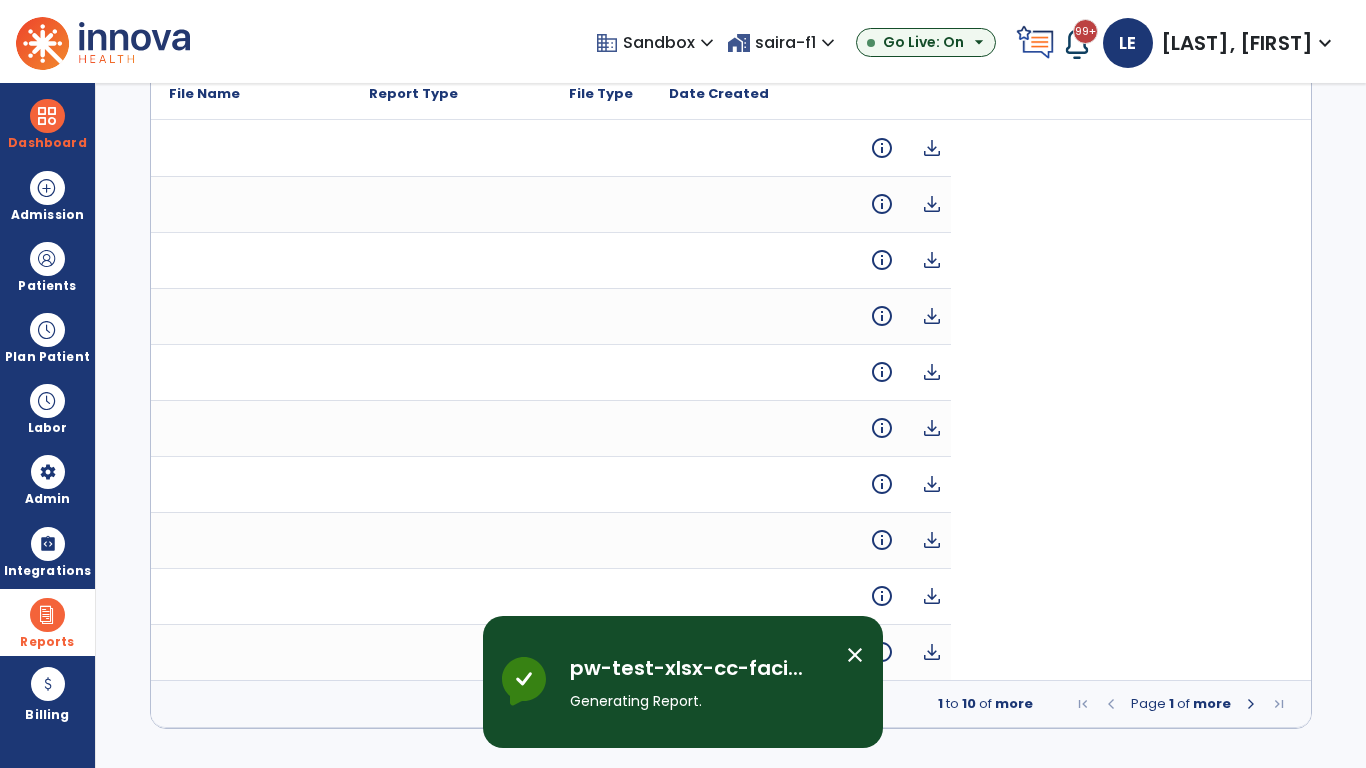 scroll, scrollTop: 0, scrollLeft: 0, axis: both 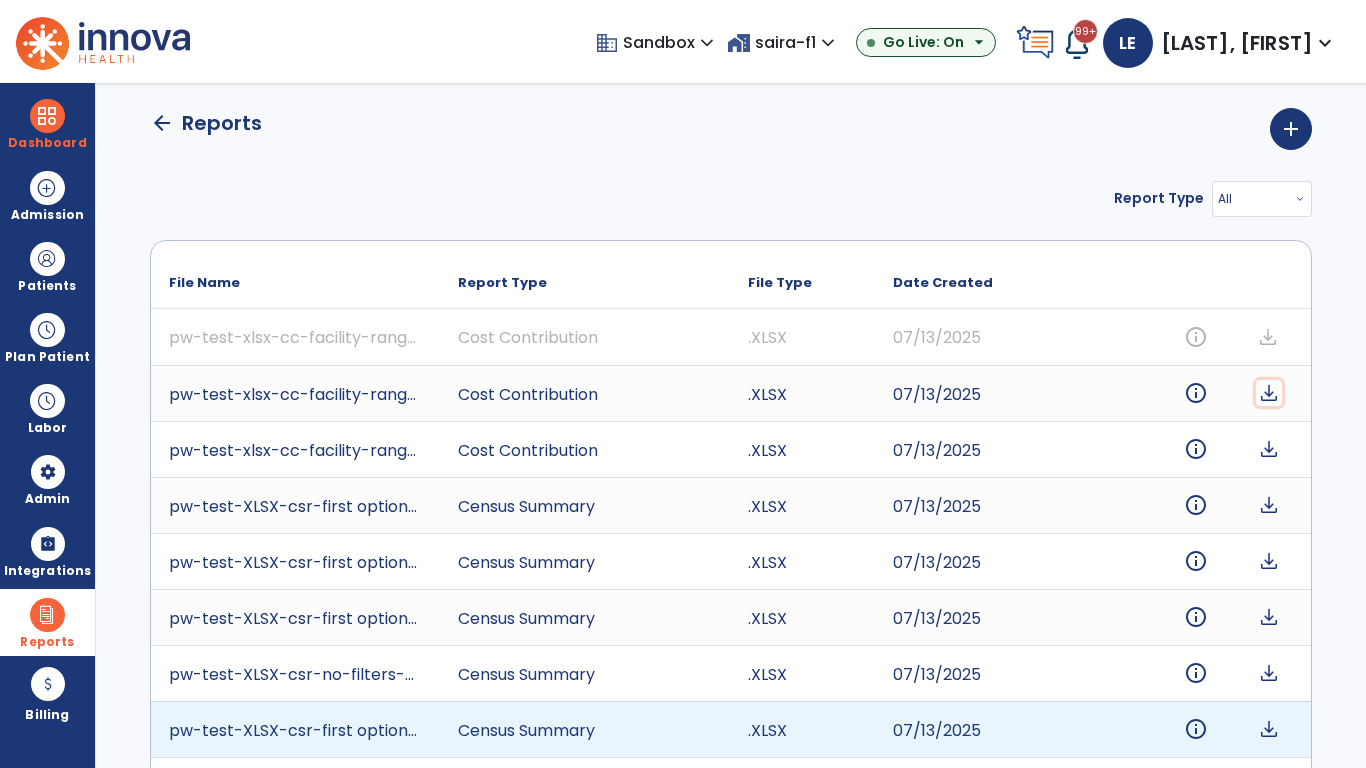 click on "download" 